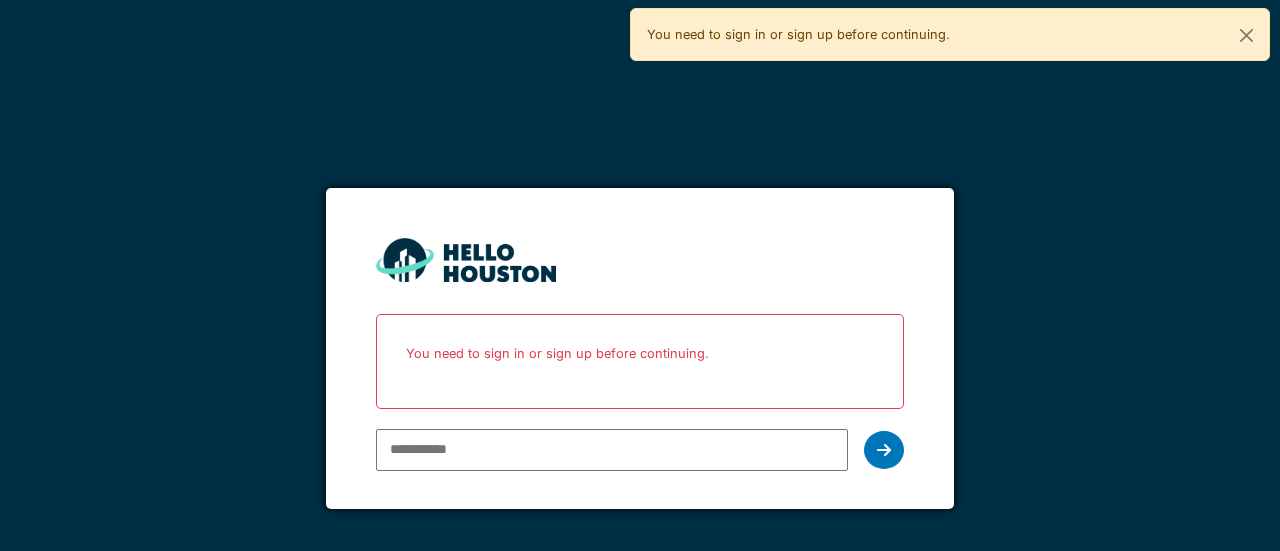 scroll, scrollTop: 0, scrollLeft: 0, axis: both 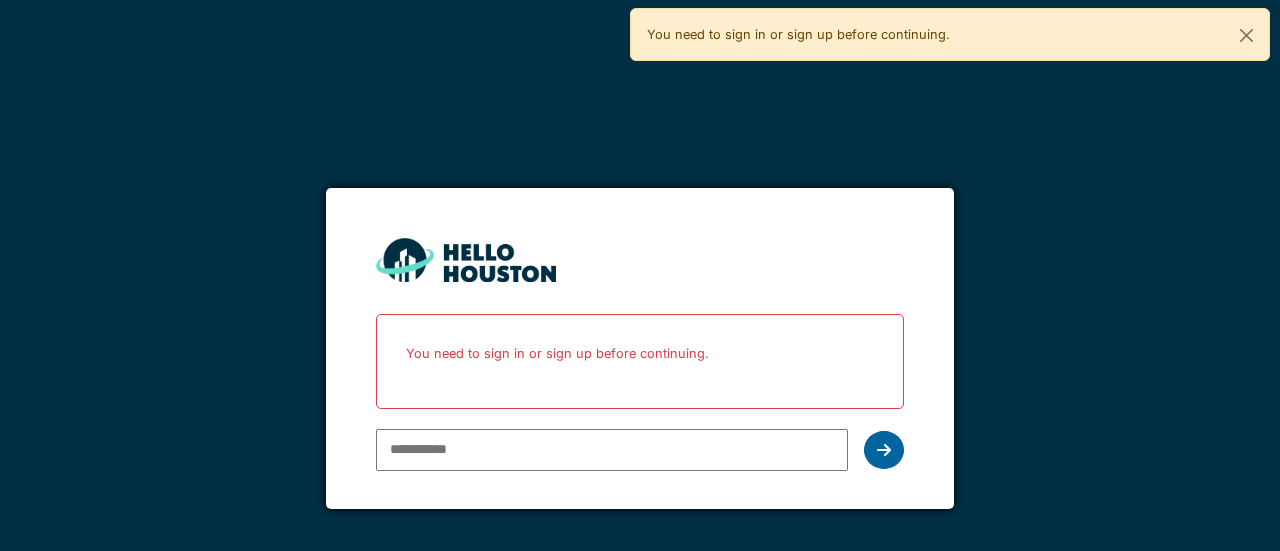type on "**********" 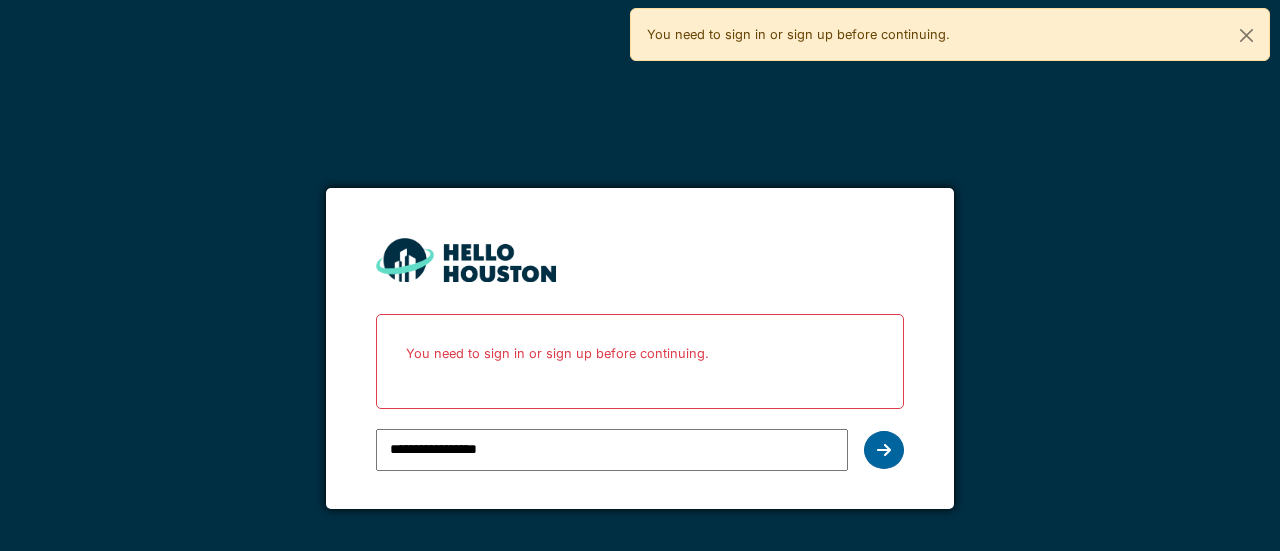 click at bounding box center [884, 450] 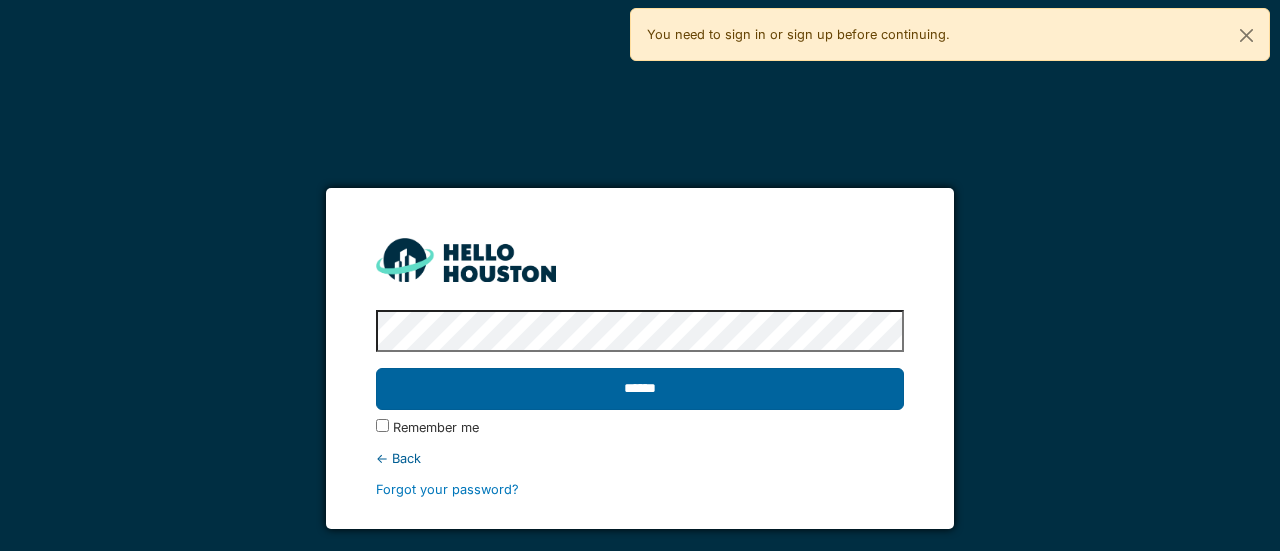 click on "******" at bounding box center [639, 389] 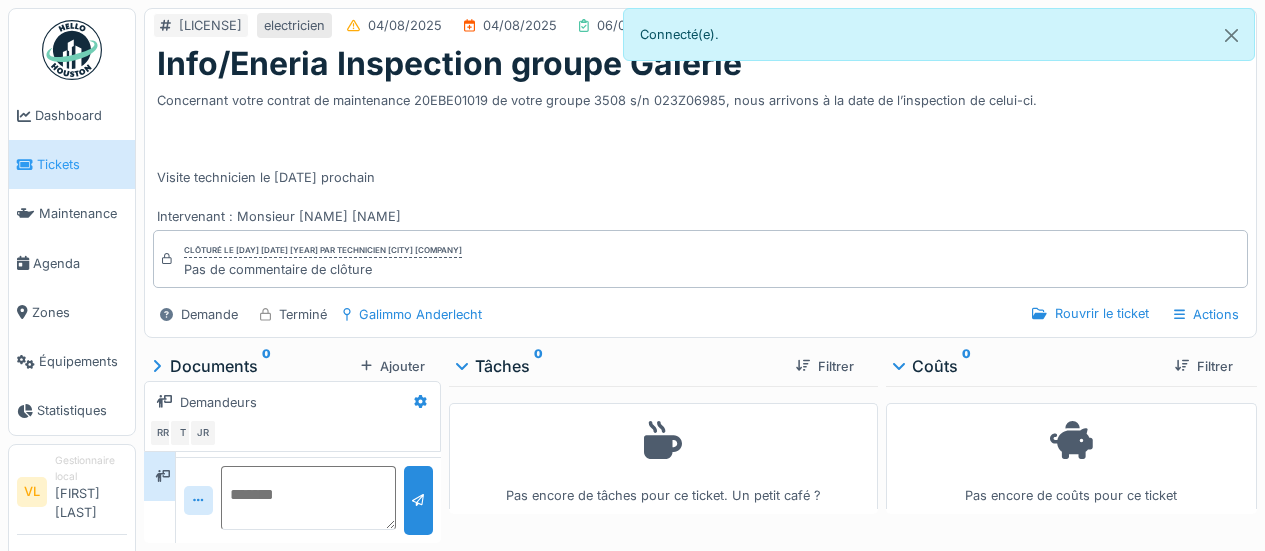 scroll, scrollTop: 0, scrollLeft: 0, axis: both 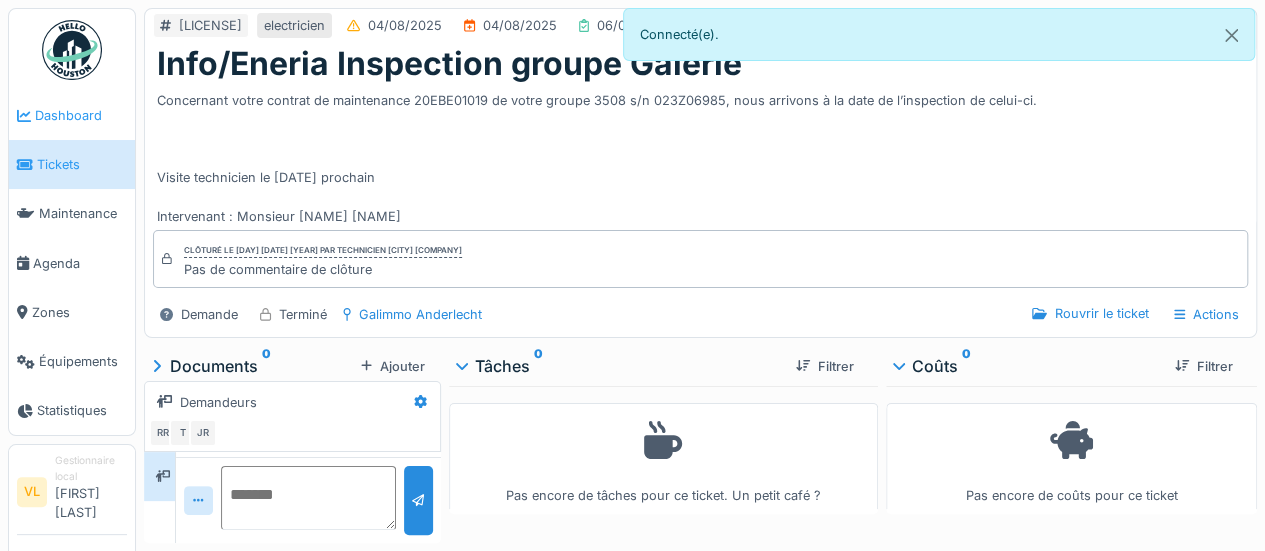 click on "Dashboard" at bounding box center (81, 115) 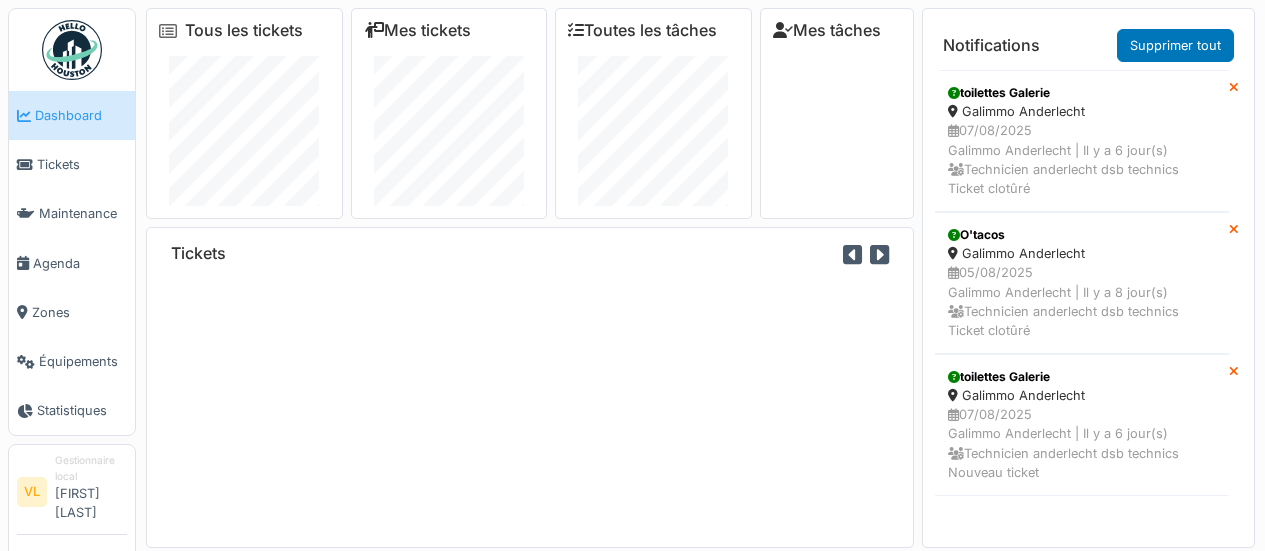 scroll, scrollTop: 0, scrollLeft: 0, axis: both 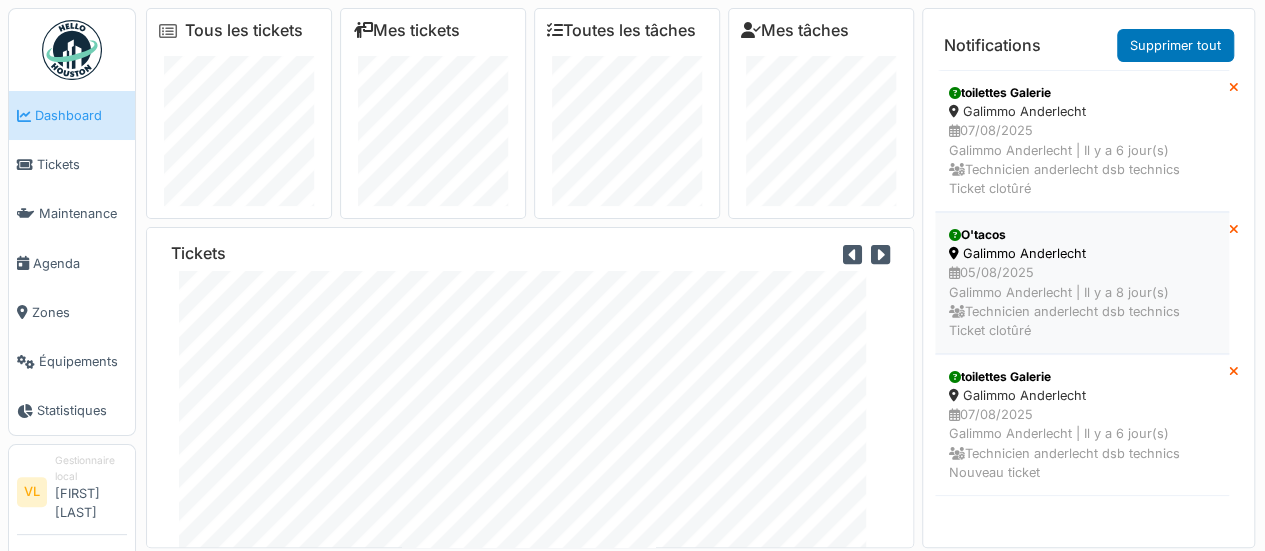 click on "05/08/2025
Galimmo Anderlecht
| Il y a 8 jour(s)
Technicien anderlecht  dsb technics
Ticket clotûré" at bounding box center (1082, 301) 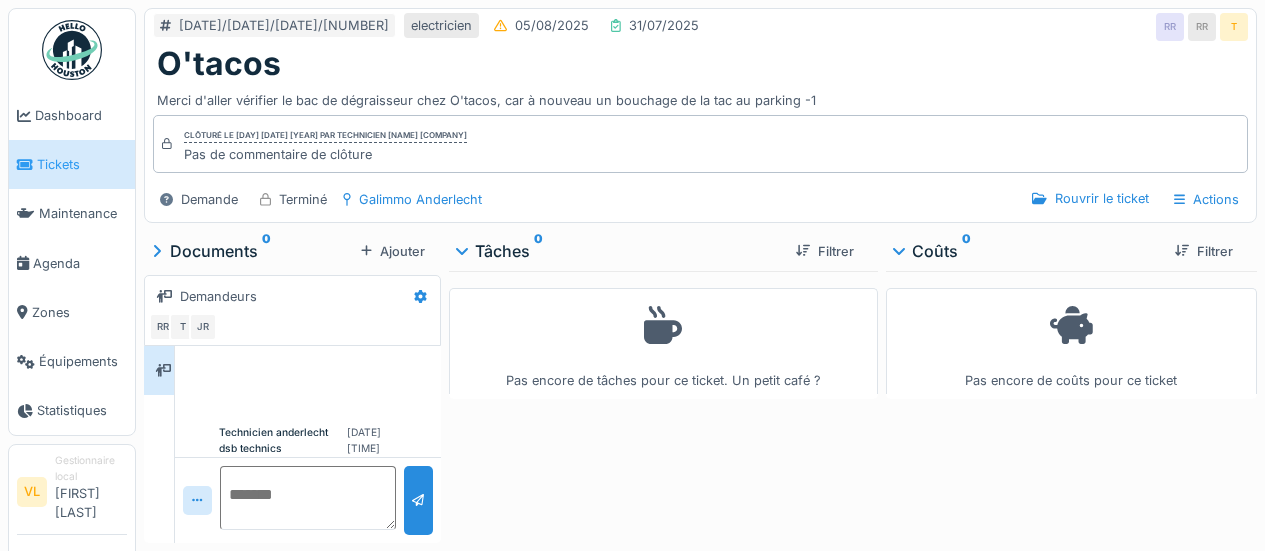 scroll, scrollTop: 0, scrollLeft: 0, axis: both 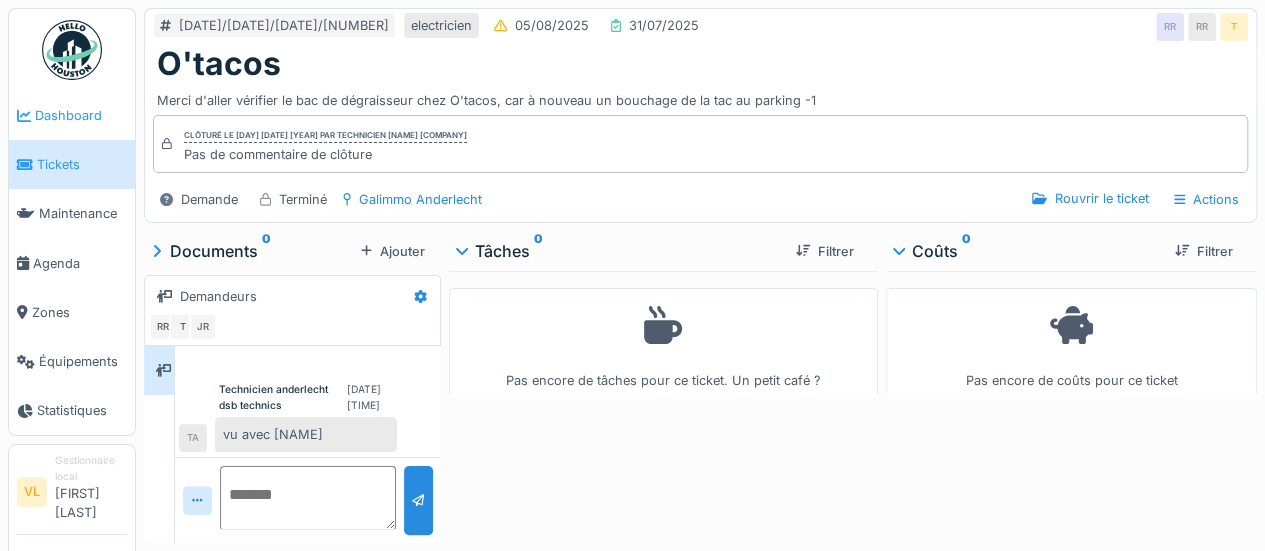 click on "Dashboard" at bounding box center [81, 115] 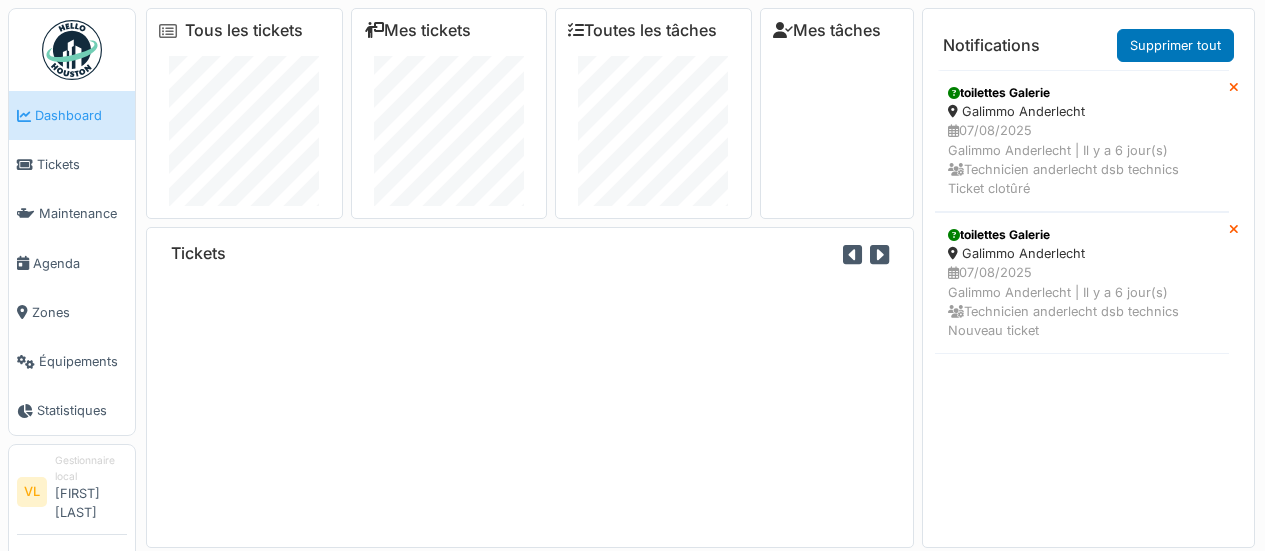 scroll, scrollTop: 0, scrollLeft: 0, axis: both 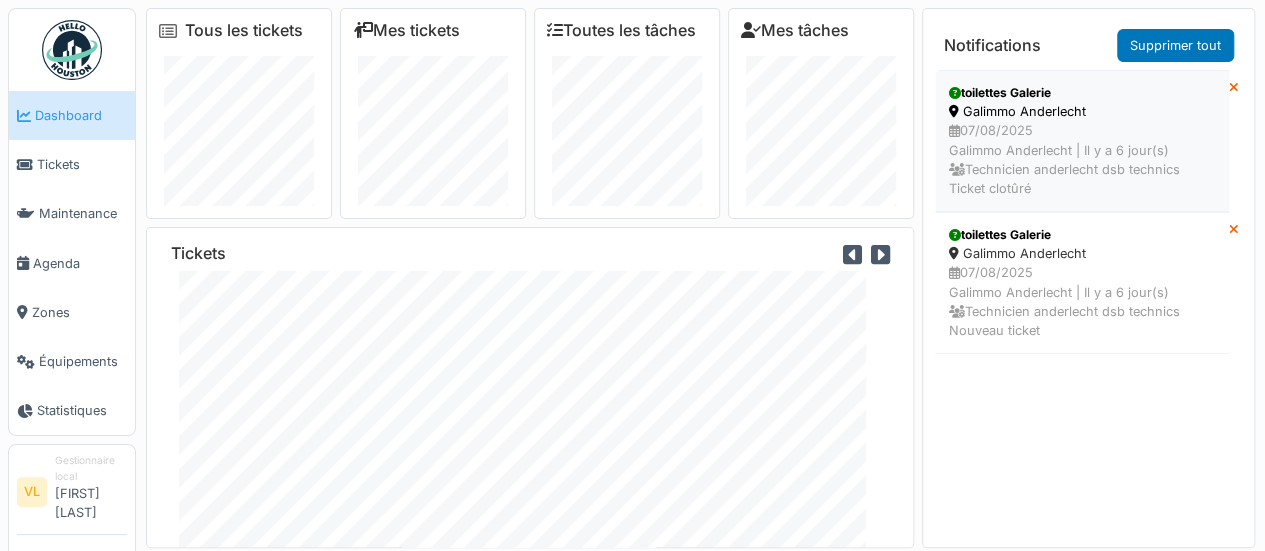click on "07/08/2025
Galimmo Anderlecht
| Il y a 6 jour(s)
Technicien anderlecht  dsb technics
Ticket clotûré" at bounding box center (1082, 159) 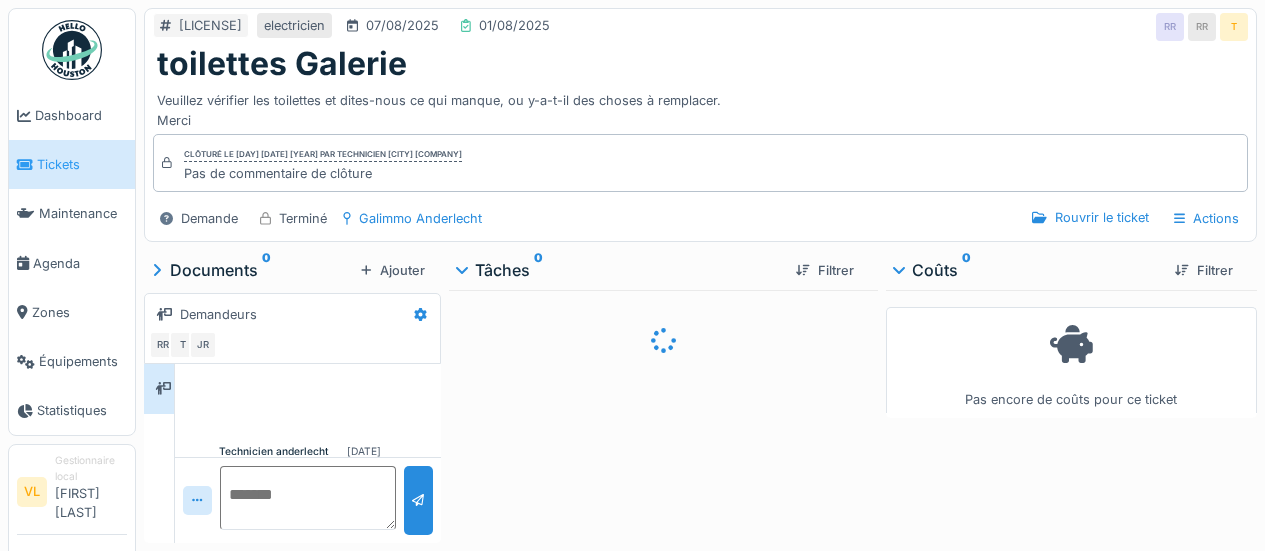 scroll, scrollTop: 0, scrollLeft: 0, axis: both 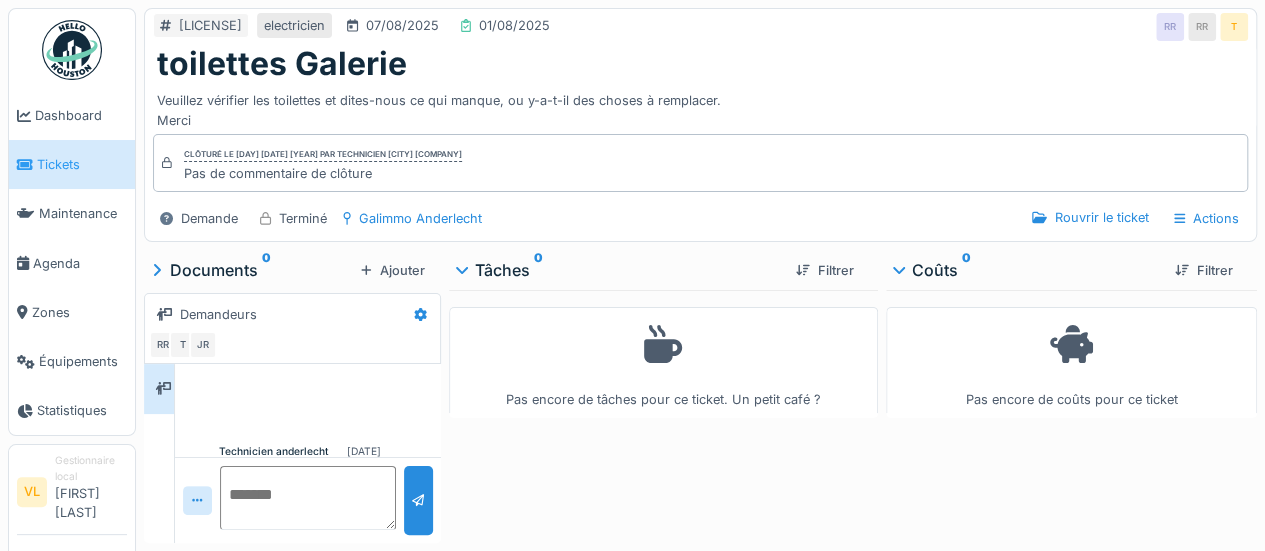 click on "Tickets" at bounding box center [82, 164] 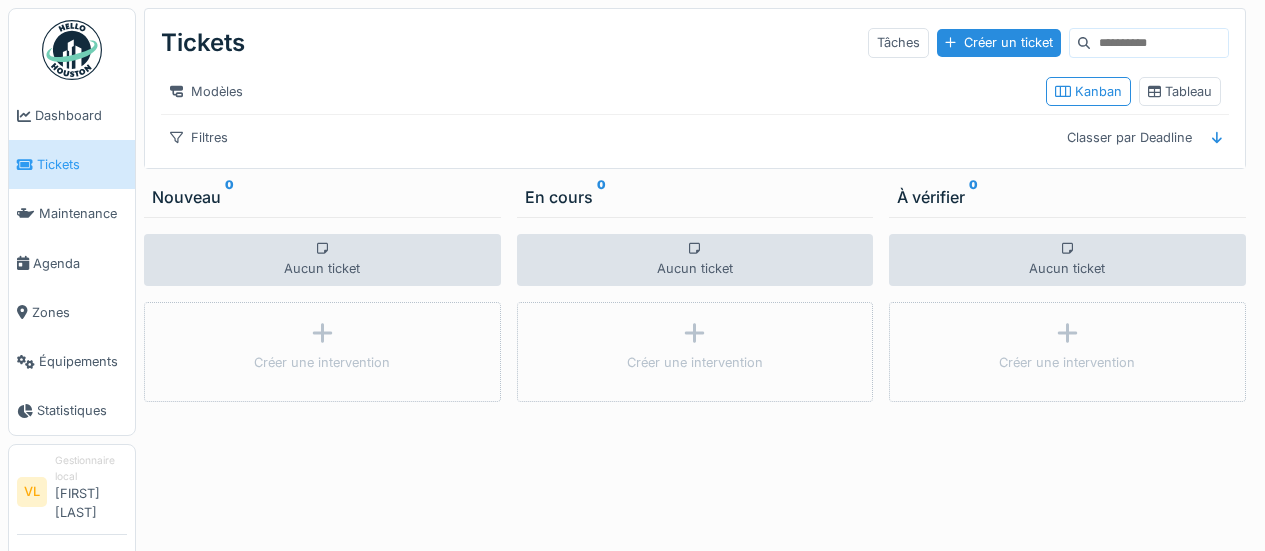 scroll, scrollTop: 0, scrollLeft: 0, axis: both 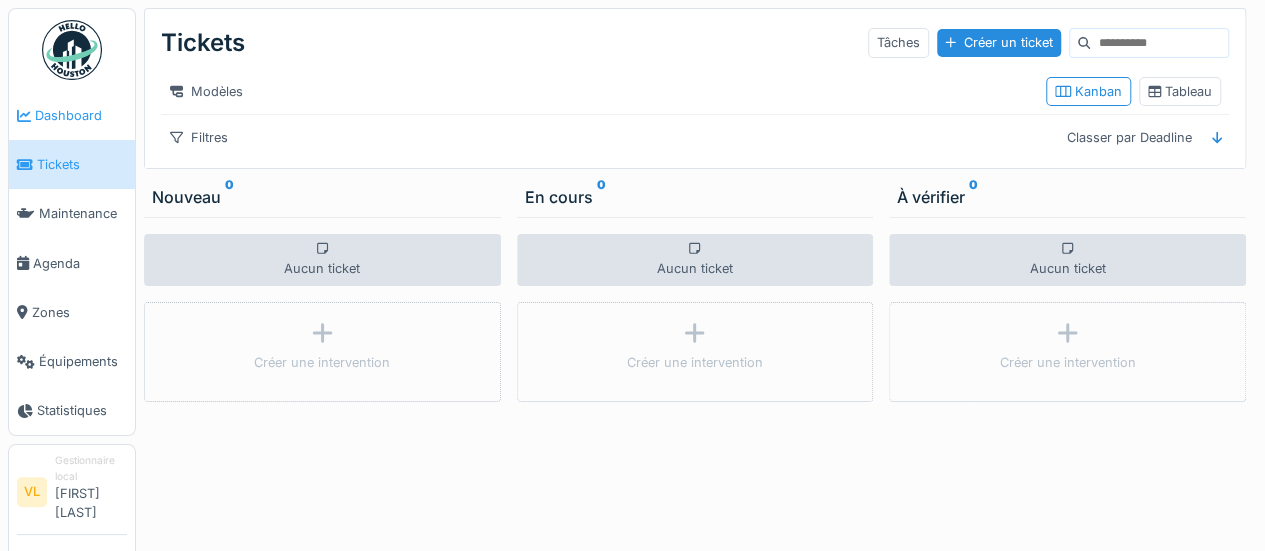 click on "Dashboard" at bounding box center (81, 115) 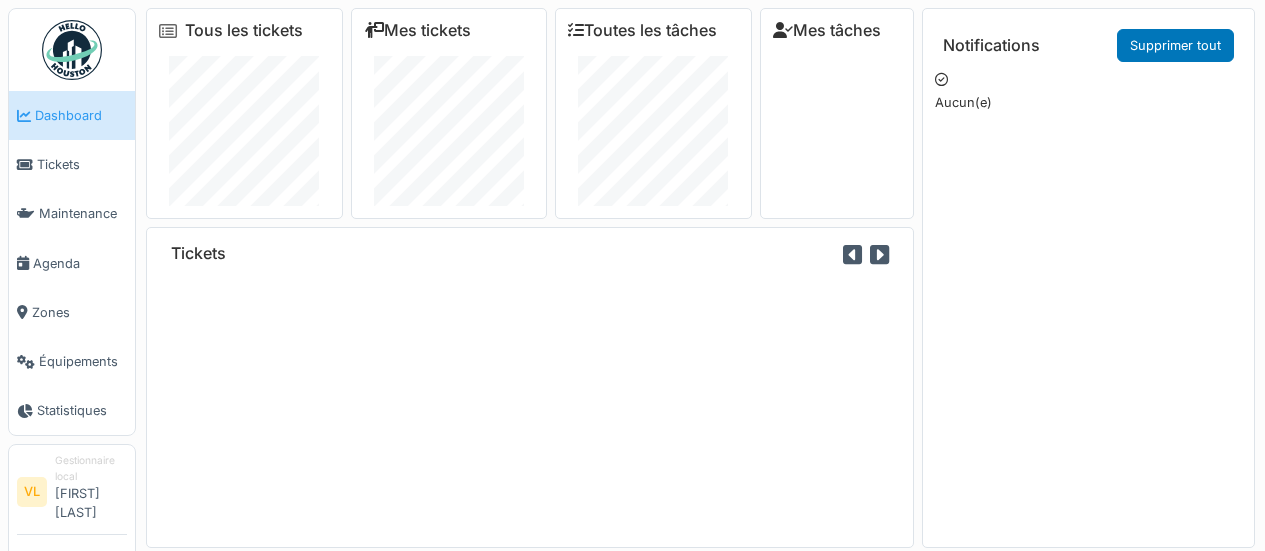 scroll, scrollTop: 0, scrollLeft: 0, axis: both 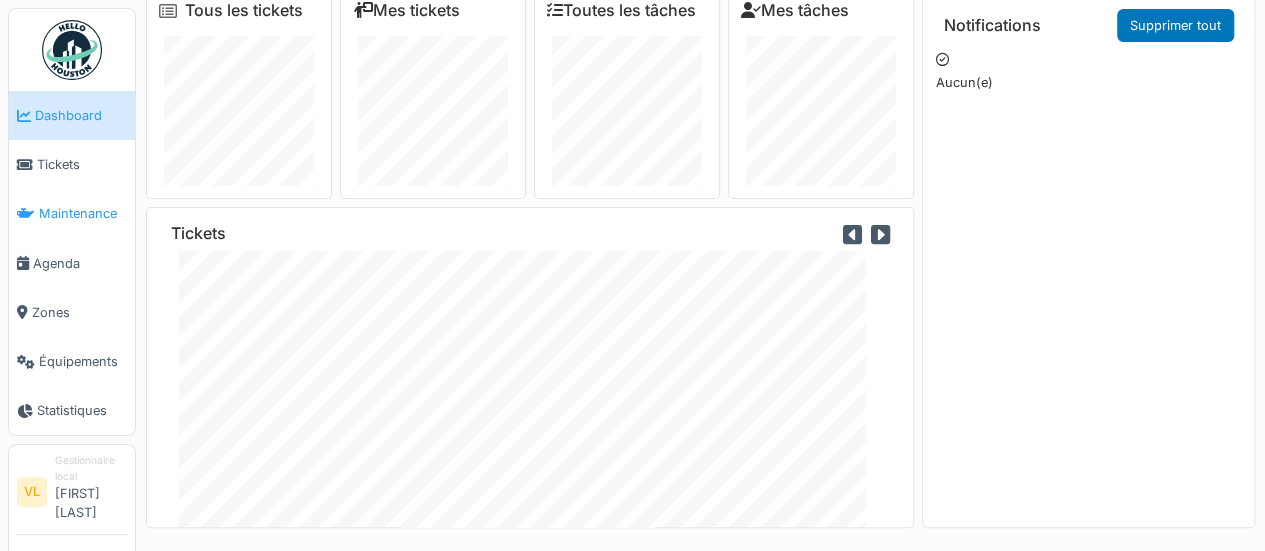 click on "Maintenance" at bounding box center [83, 213] 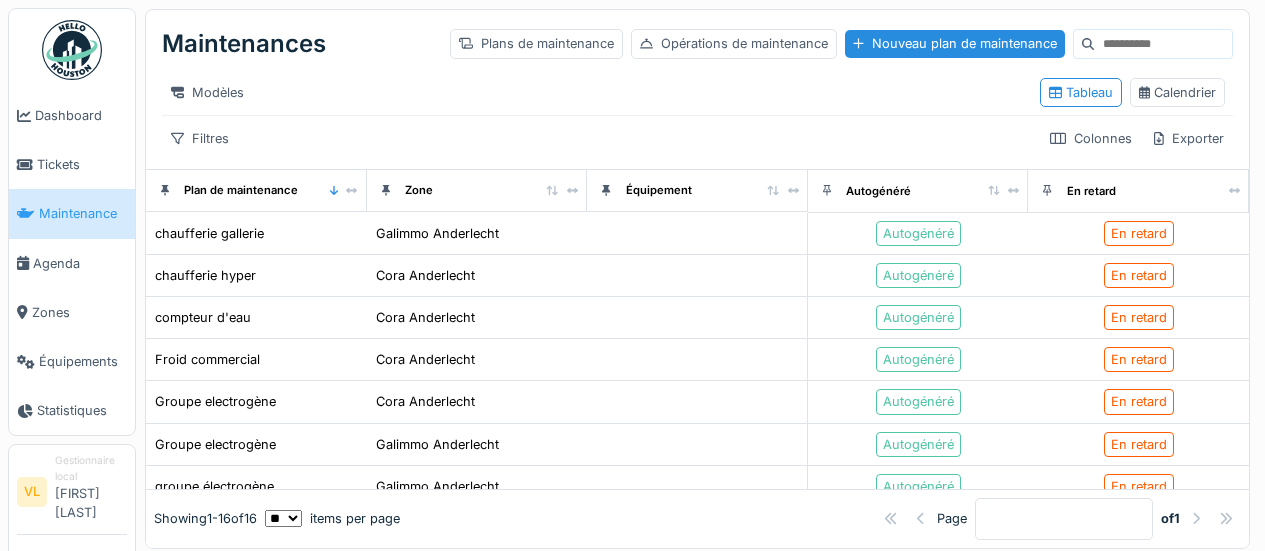scroll, scrollTop: 0, scrollLeft: 0, axis: both 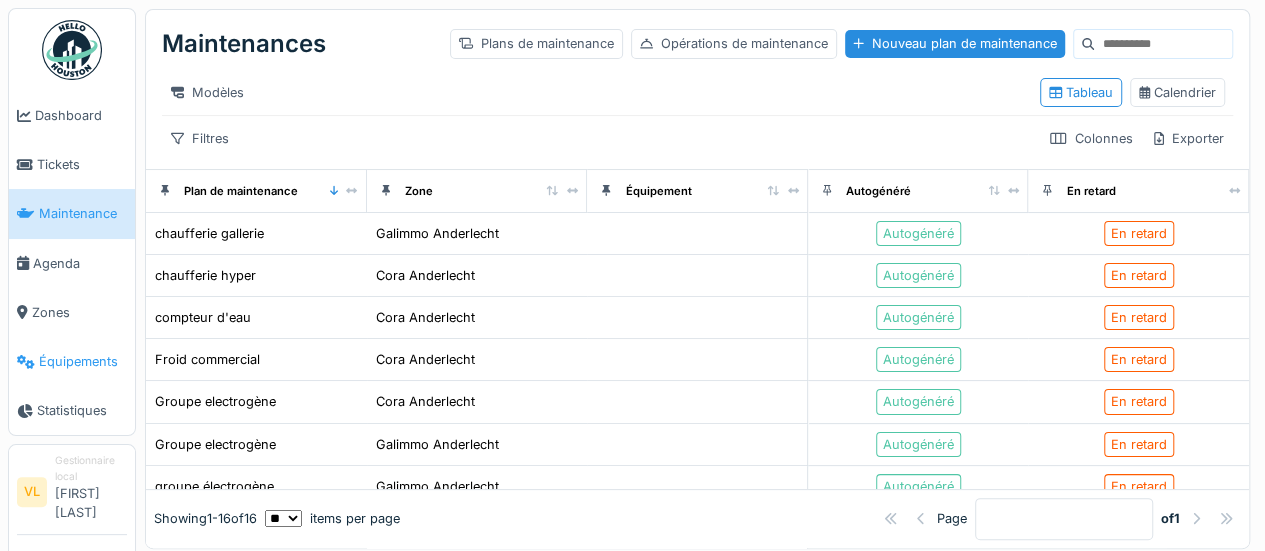 click on "Équipements" at bounding box center (83, 361) 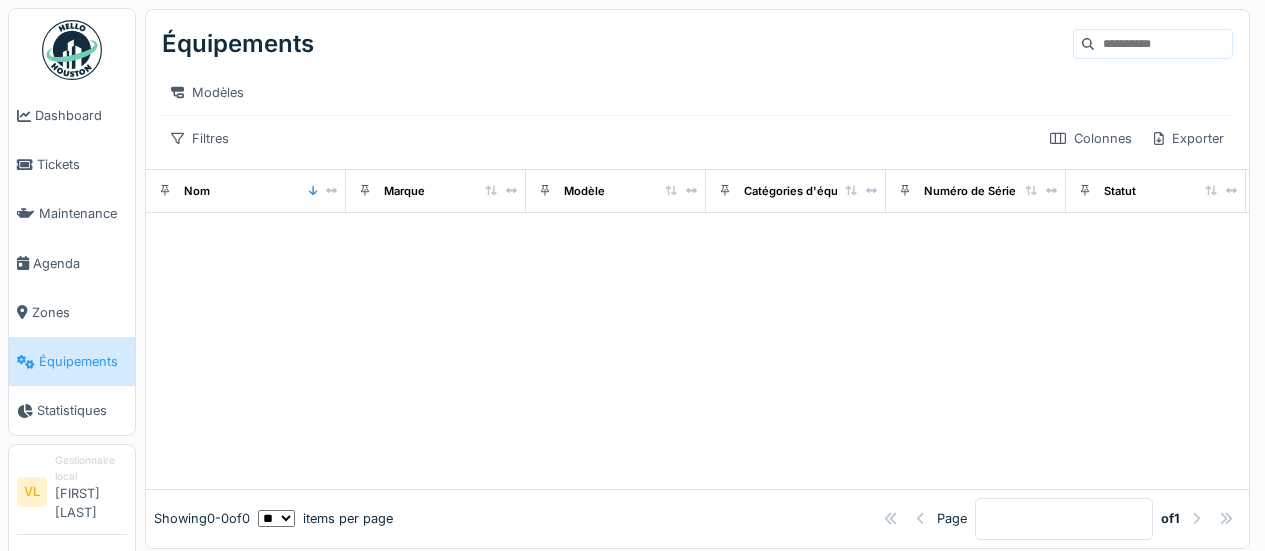 scroll, scrollTop: 0, scrollLeft: 0, axis: both 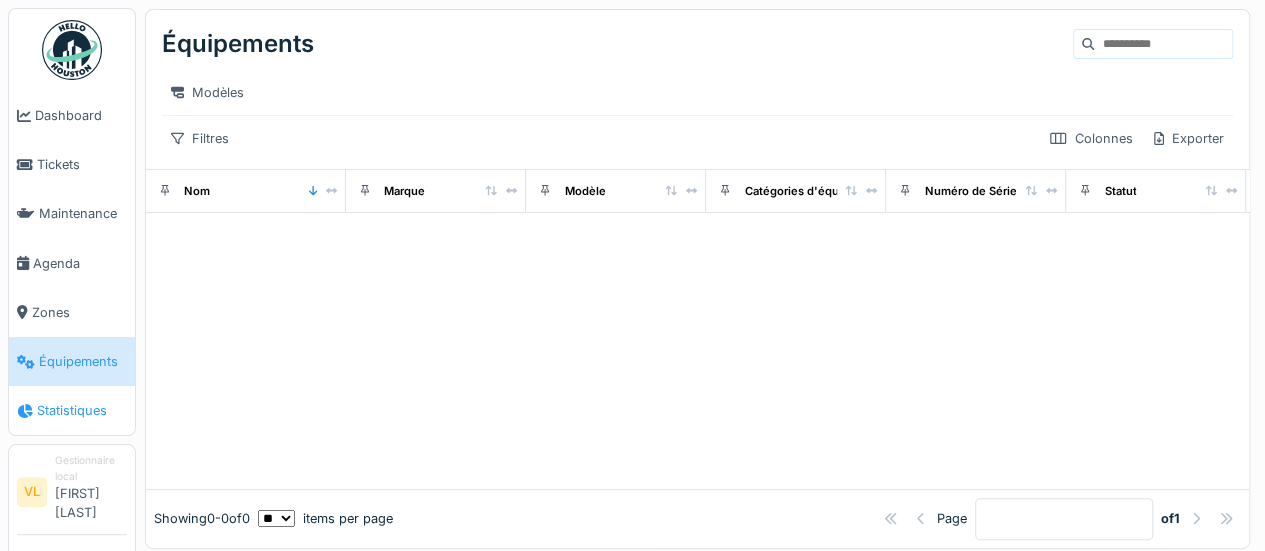 click on "Statistiques" at bounding box center (82, 410) 